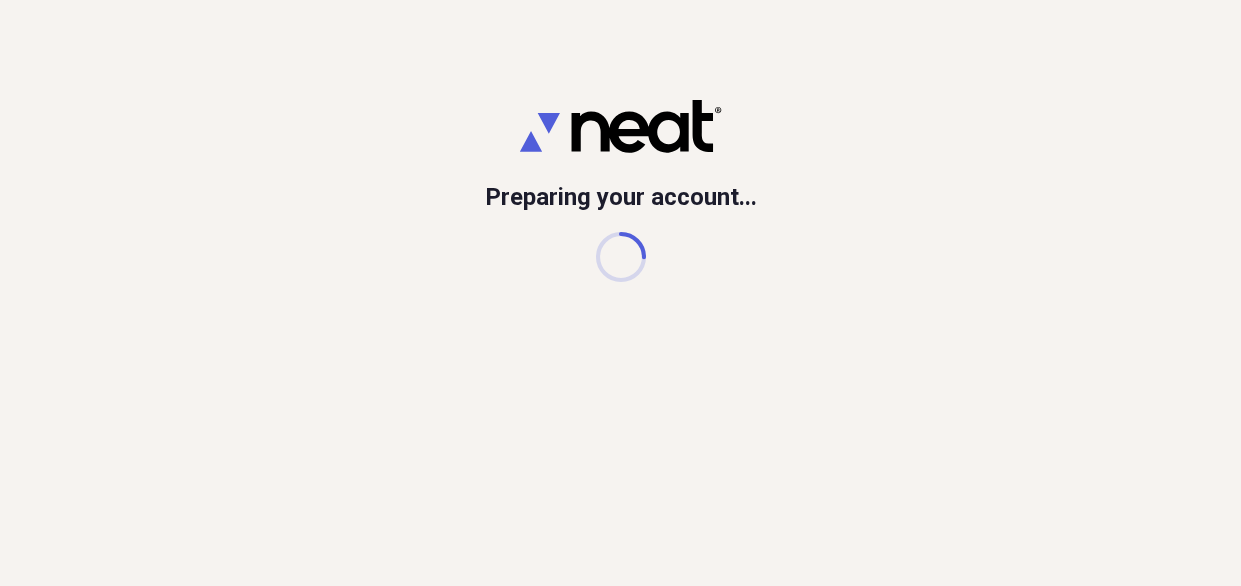 scroll, scrollTop: 0, scrollLeft: 0, axis: both 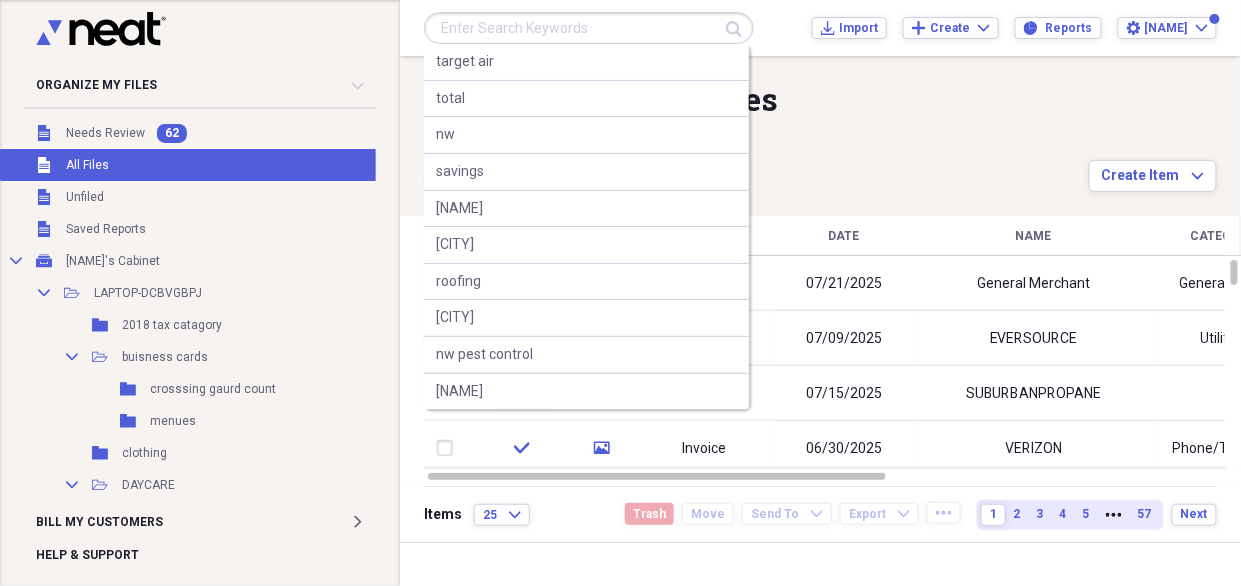 click at bounding box center [589, 28] 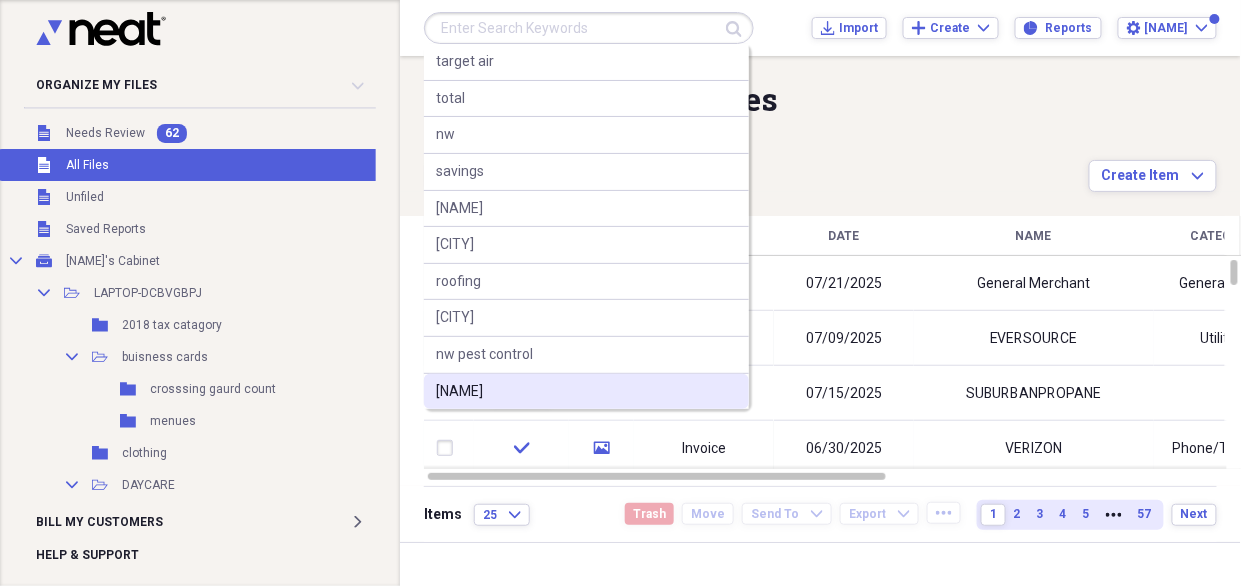 click on "[NAME]" at bounding box center (586, 392) 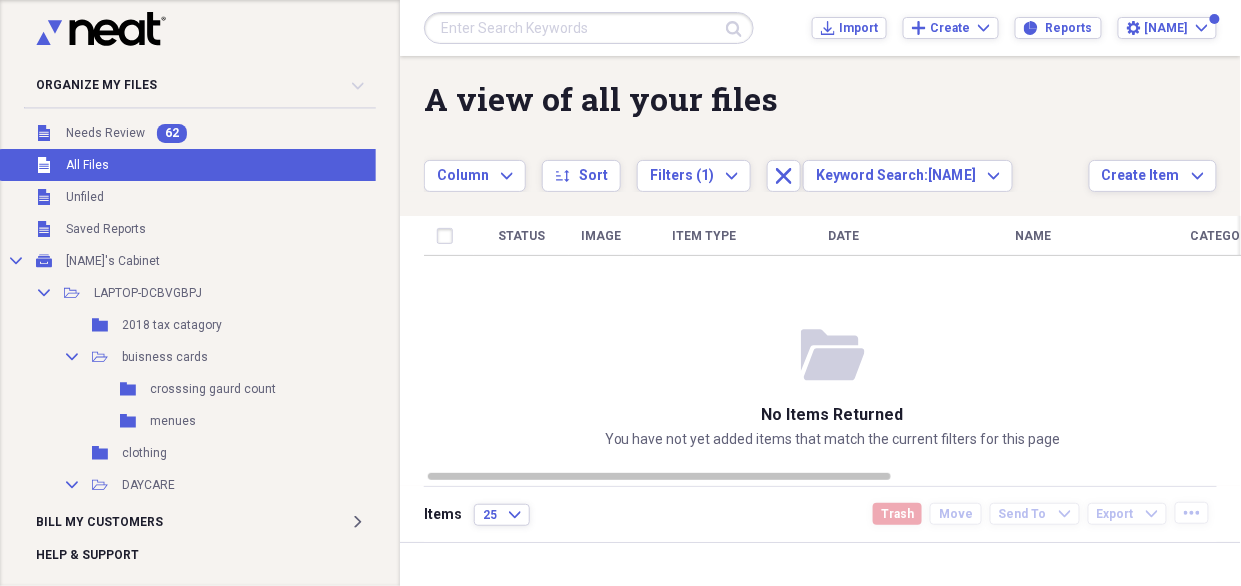 click on "Status Image Item Type Date Name Category Amount Source Date Added chevron-down Folder" at bounding box center [833, 342] 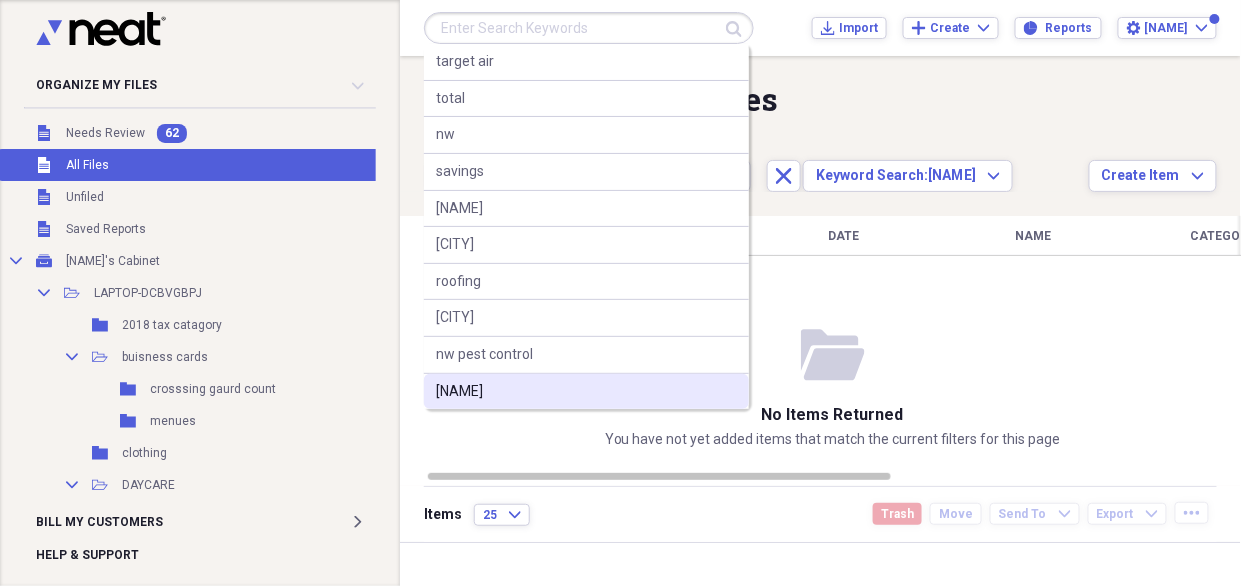 click on "[NAME]" at bounding box center [586, 392] 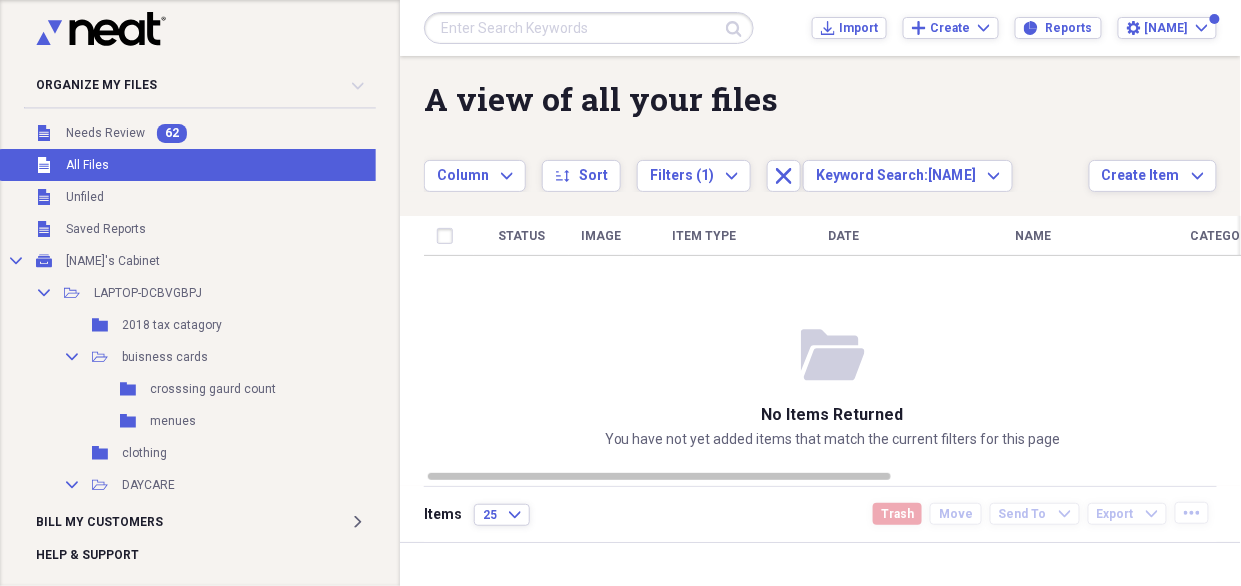 click on "folder-open No items returned You have not yet added items that match the current filters for this page" at bounding box center (833, 387) 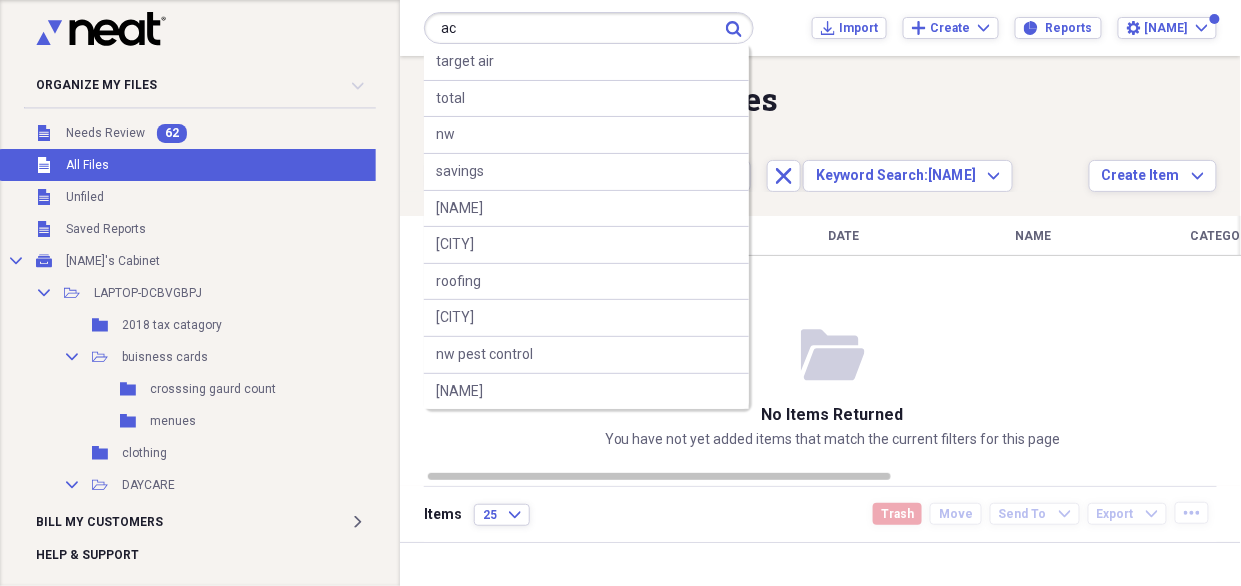 type on "ac" 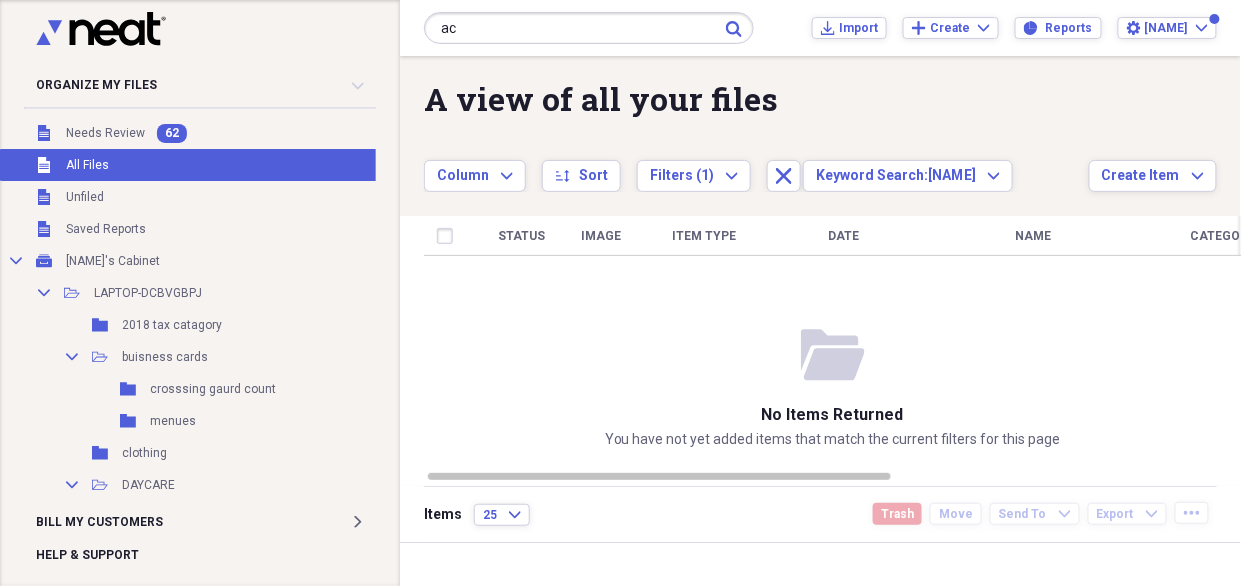 click on "Submit" 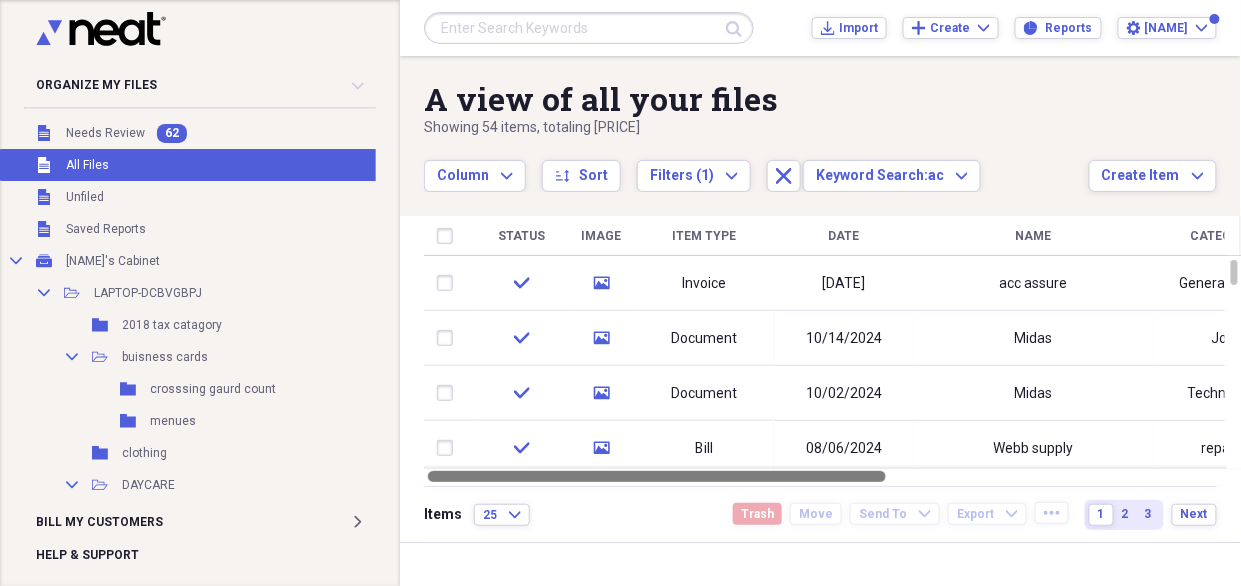 drag, startPoint x: 877, startPoint y: 472, endPoint x: 878, endPoint y: 484, distance: 12.0415945 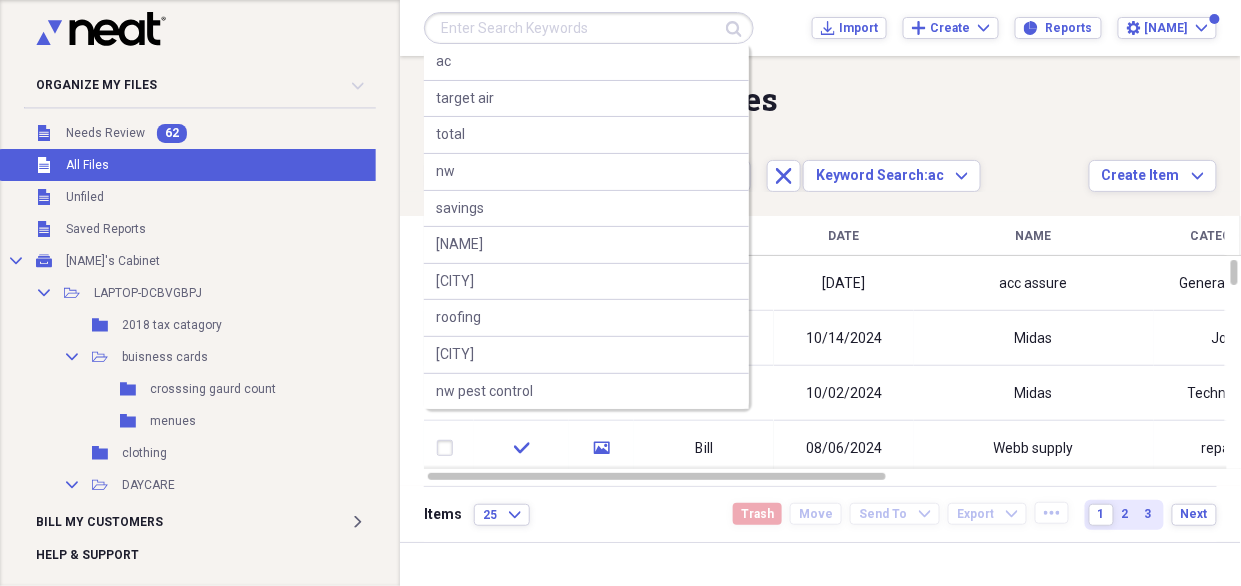 click at bounding box center [589, 28] 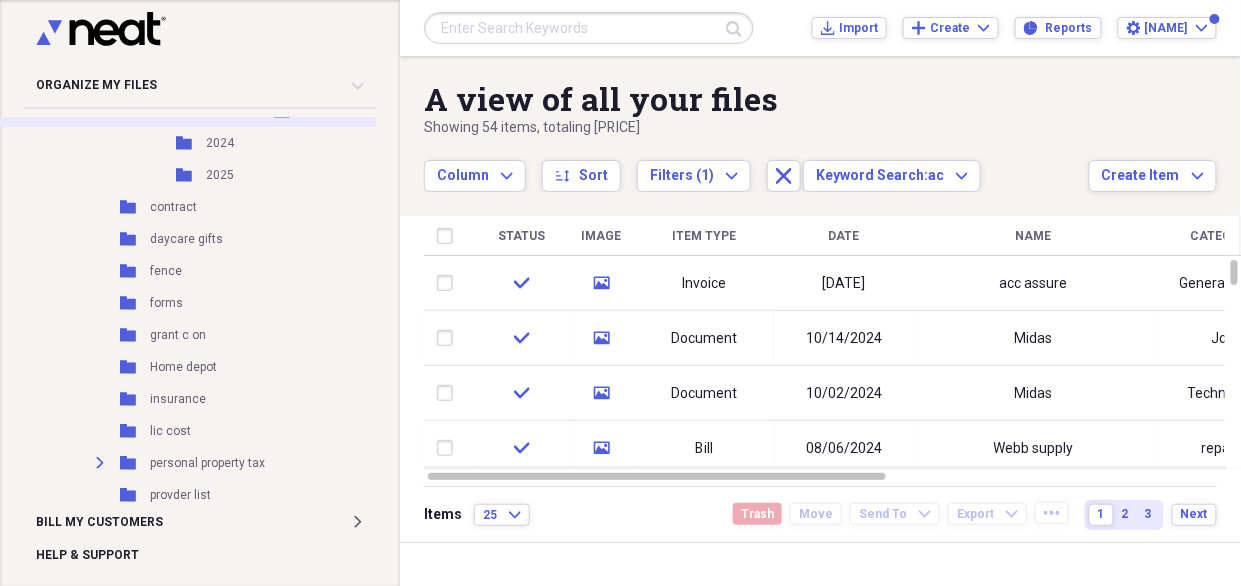 scroll, scrollTop: 533, scrollLeft: 0, axis: vertical 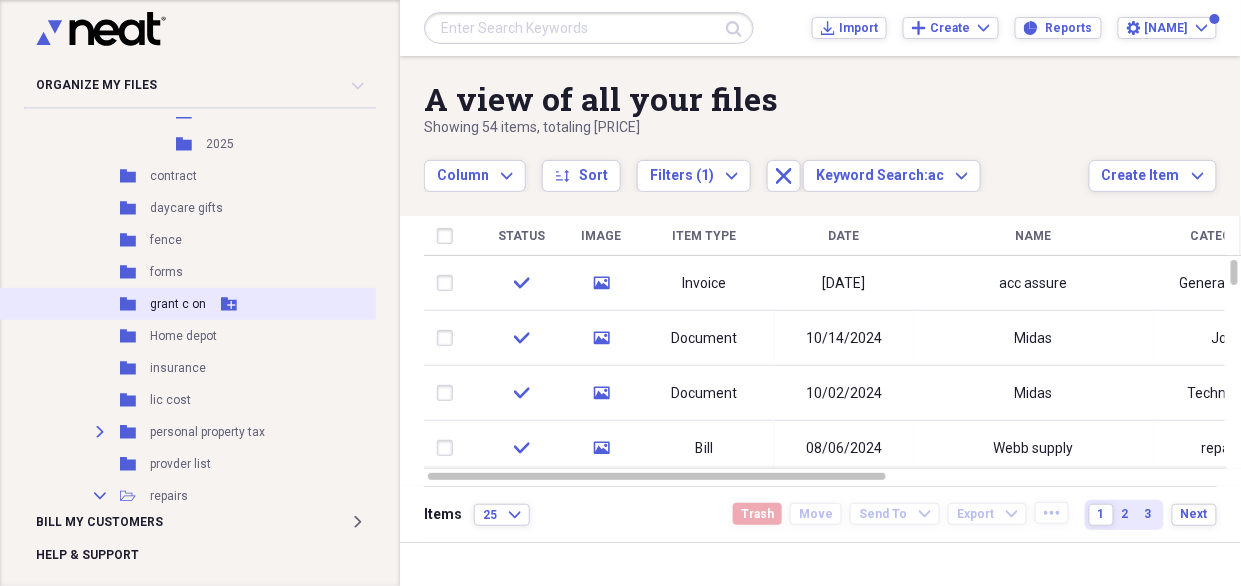 click on "Folder grant c on Add Folder" at bounding box center [211, 304] 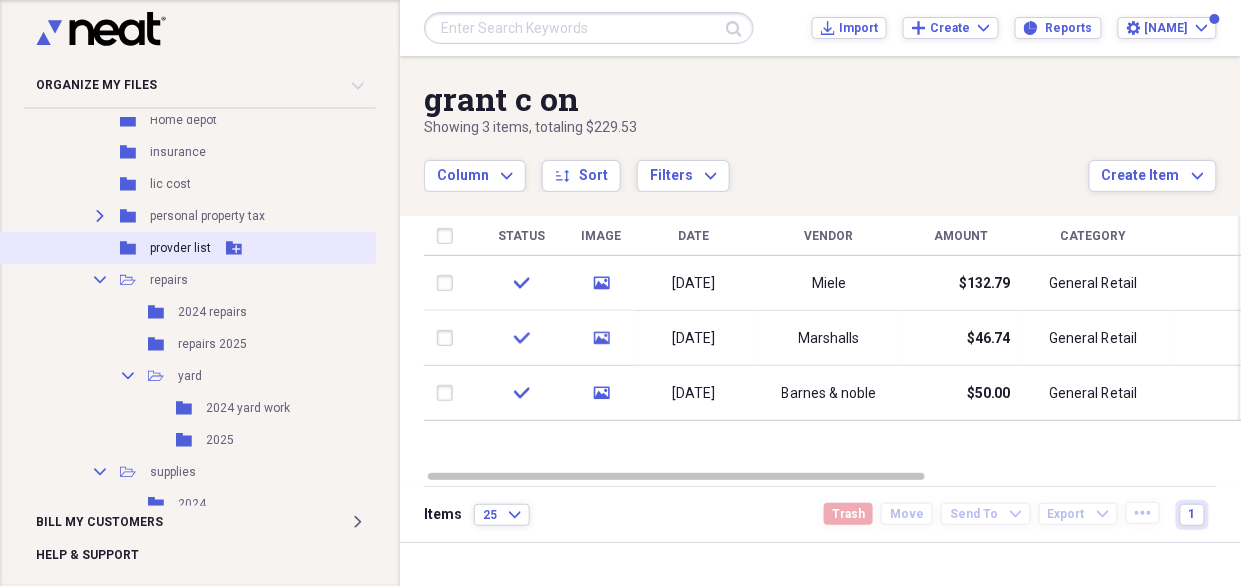 scroll, scrollTop: 800, scrollLeft: 0, axis: vertical 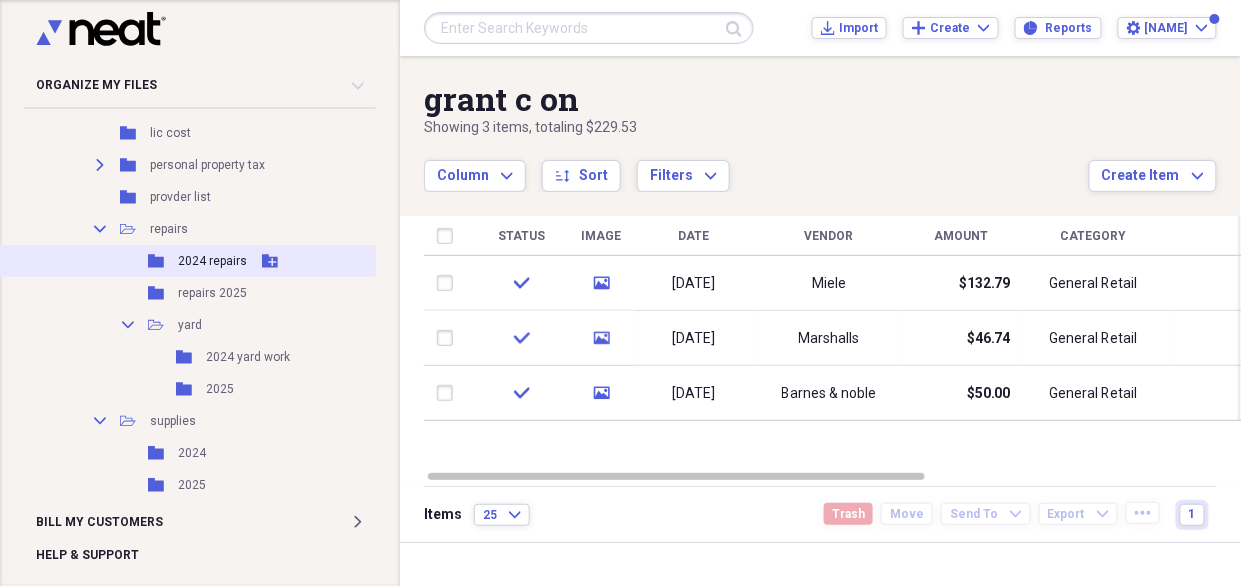 click on "2024 repairs" at bounding box center (212, 261) 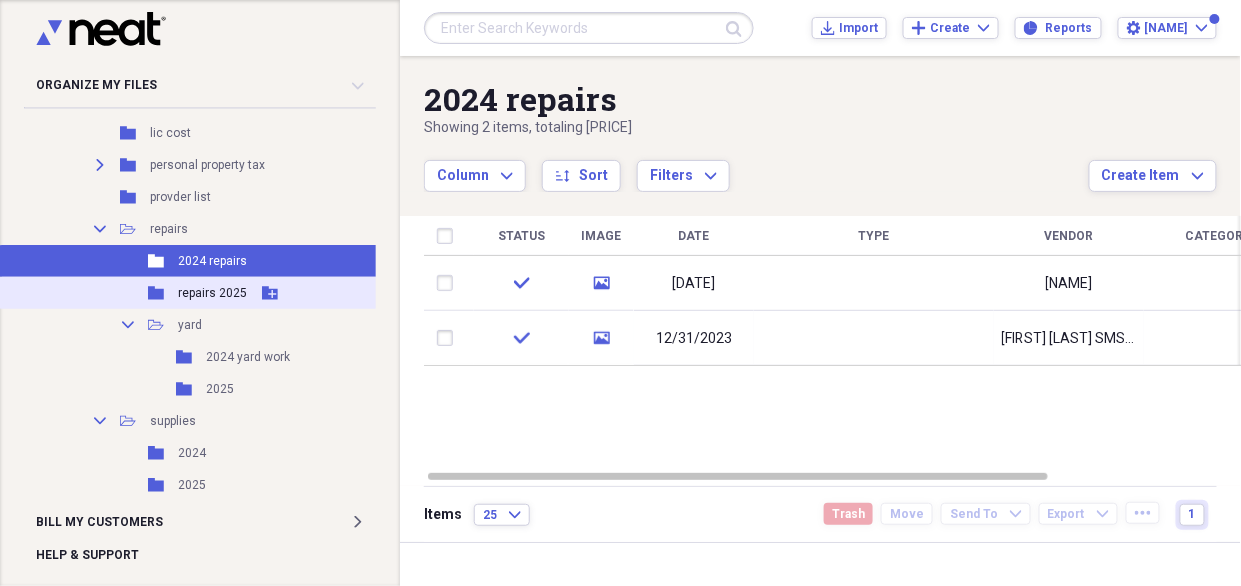 click 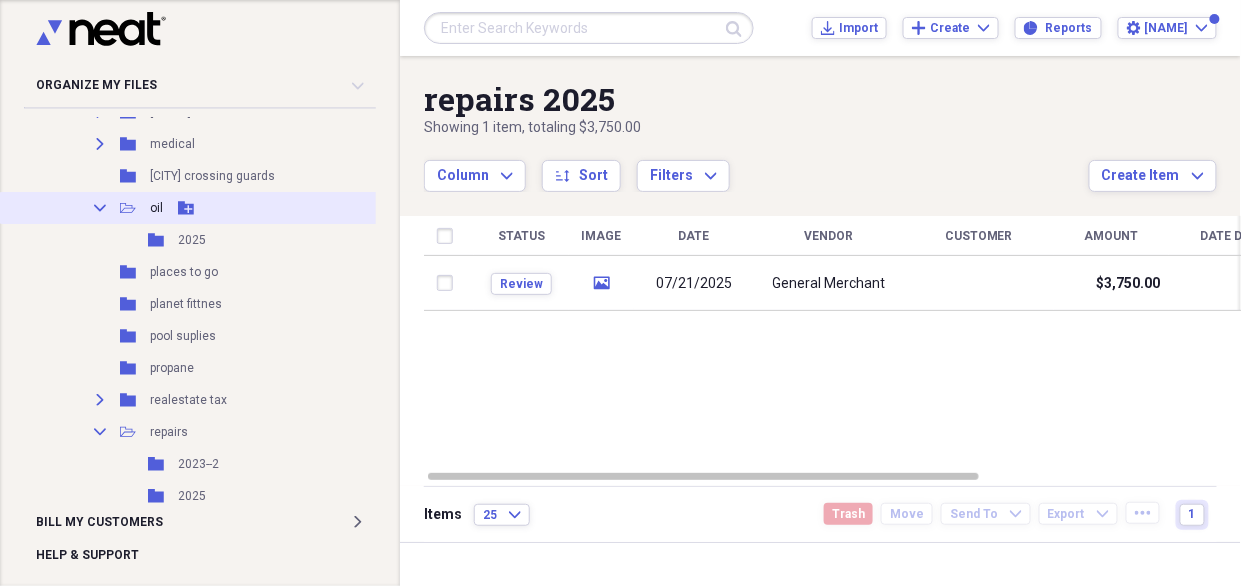 scroll, scrollTop: 2266, scrollLeft: 0, axis: vertical 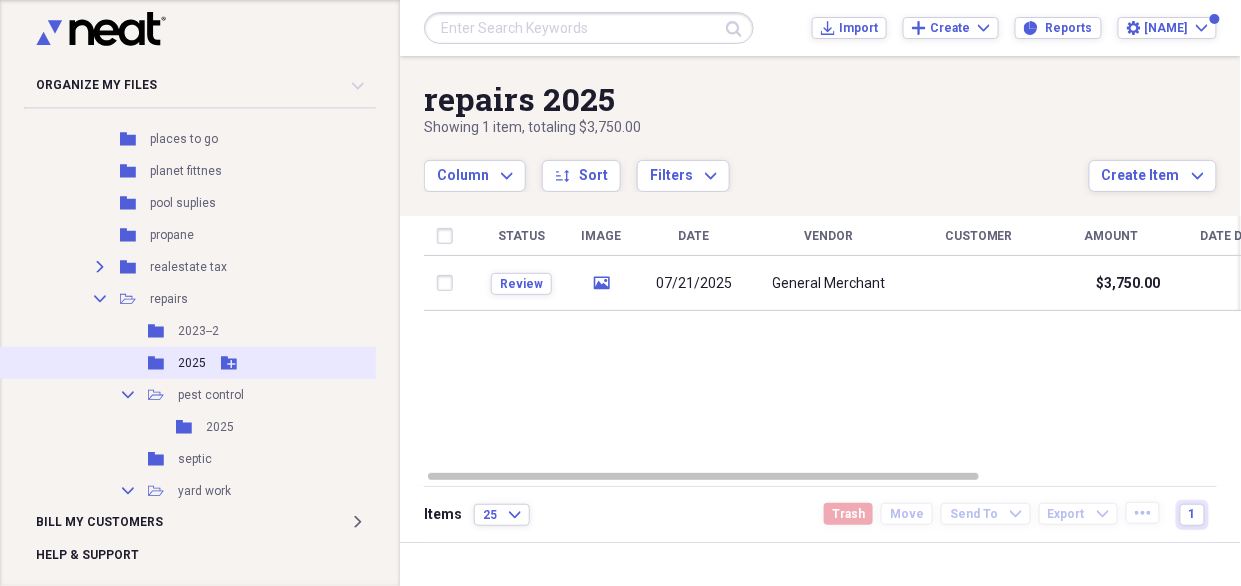 click 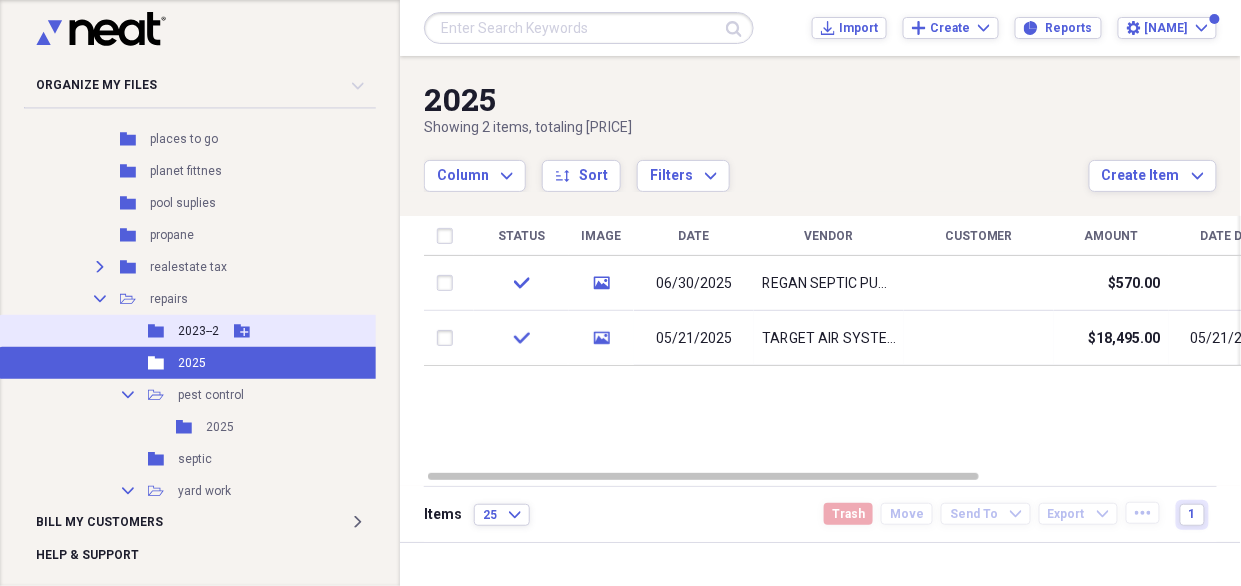 click 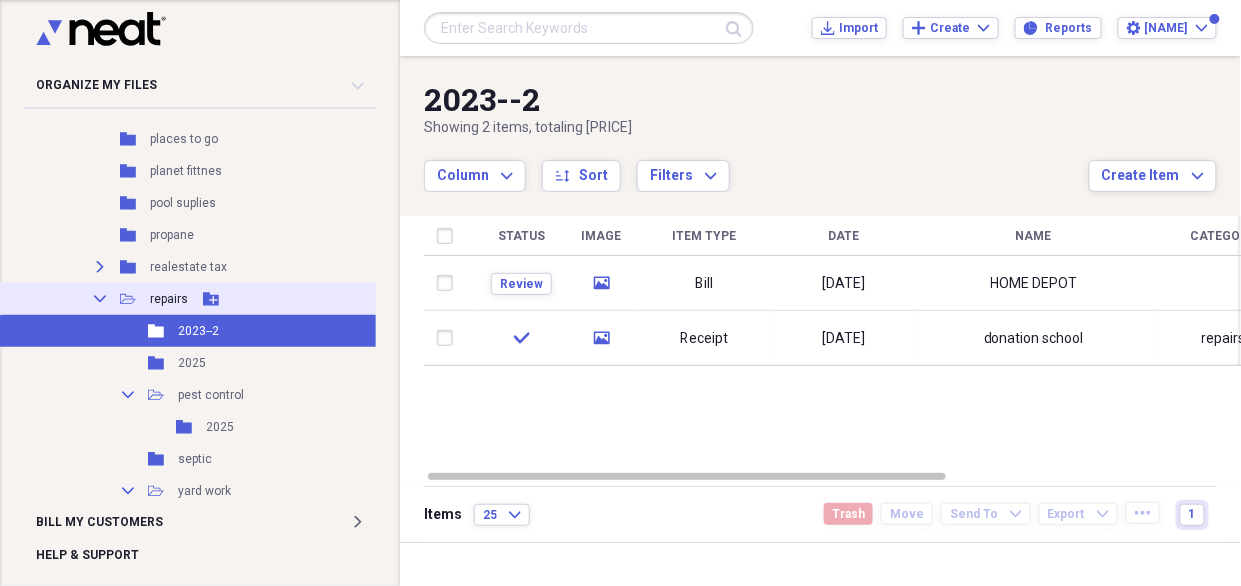 click on "repairs" at bounding box center [169, 299] 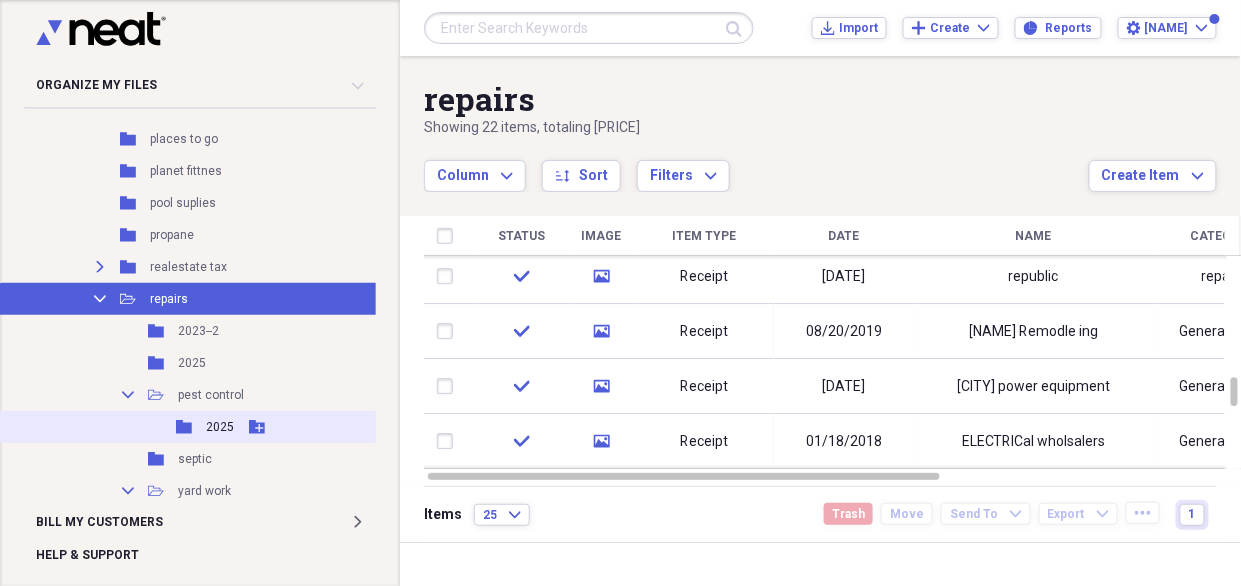 click on "2025" at bounding box center [220, 427] 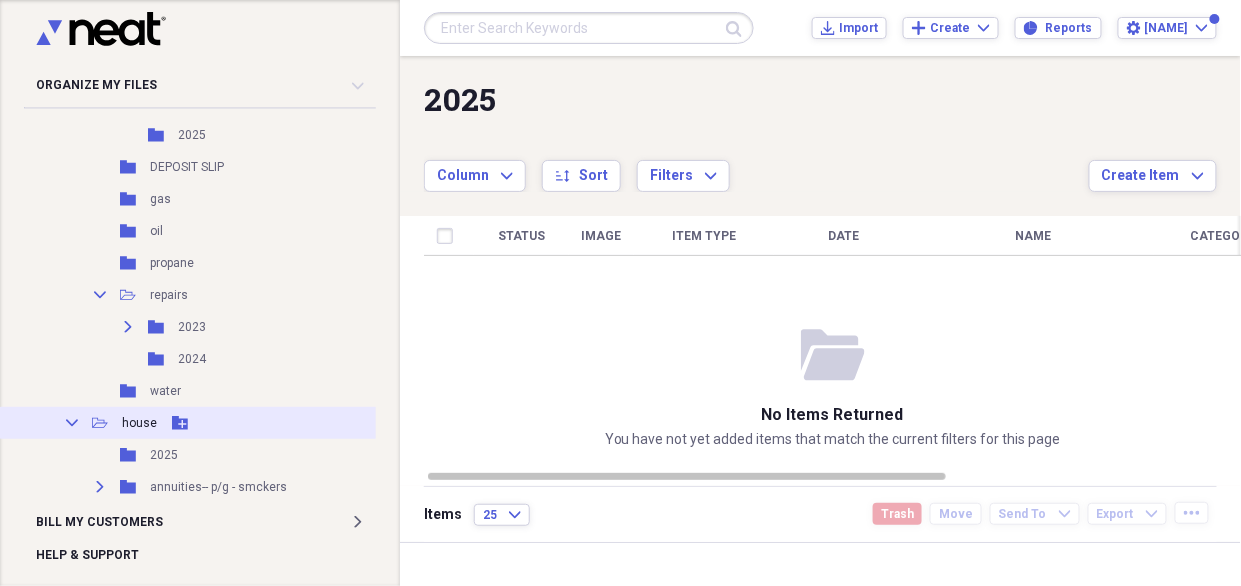 scroll, scrollTop: 1200, scrollLeft: 0, axis: vertical 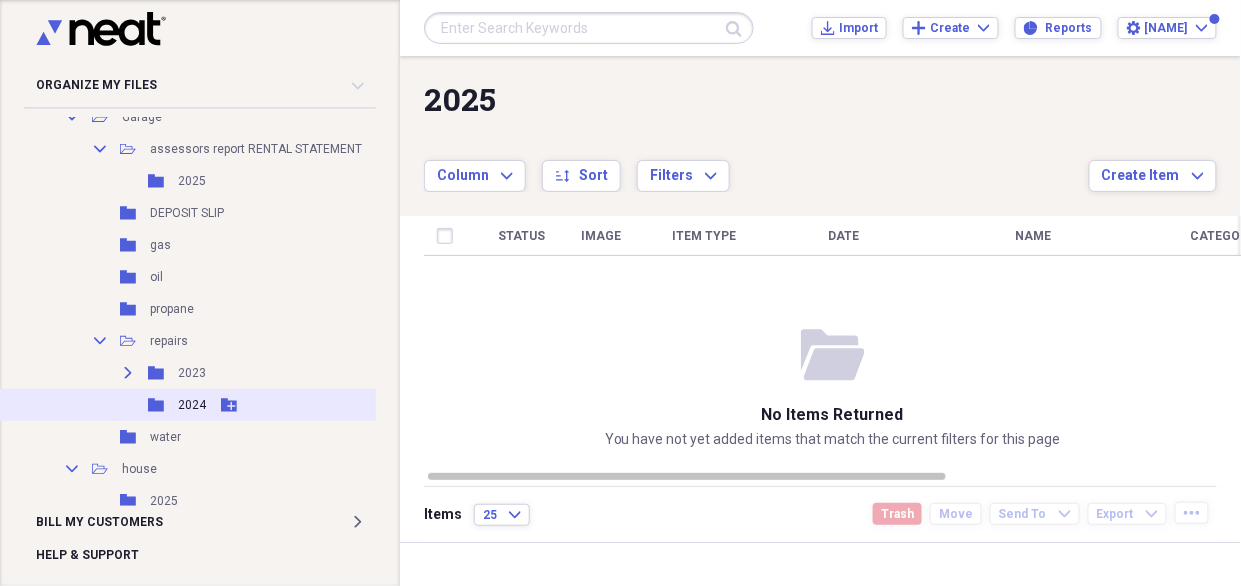 click on "2024" at bounding box center (192, 405) 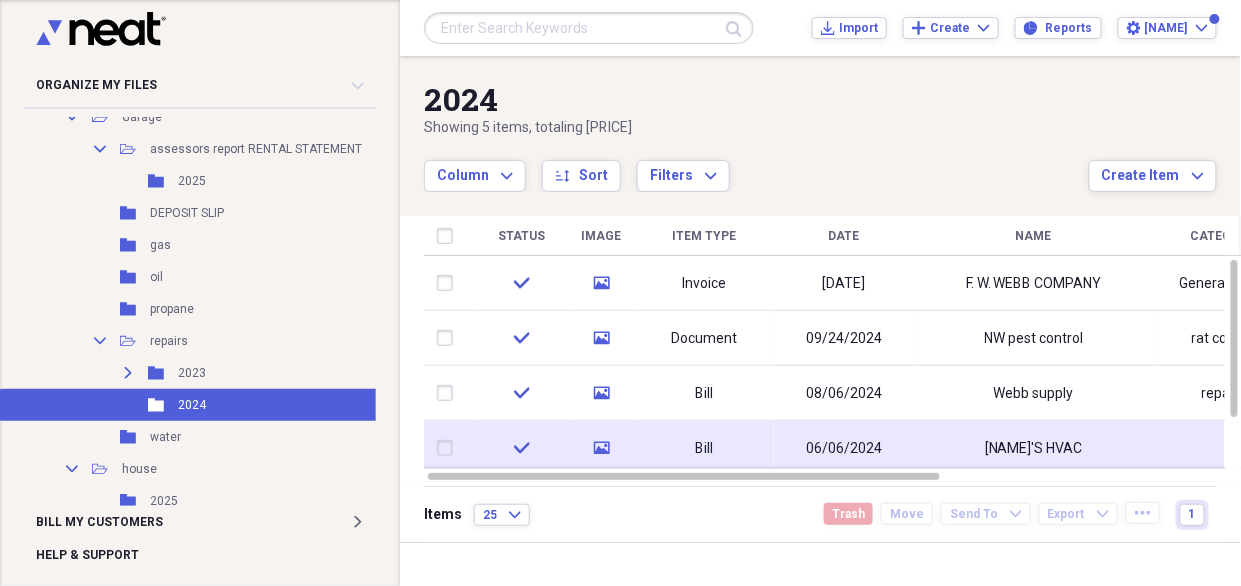 click on "[NAME]'S HVAC" at bounding box center (1034, 448) 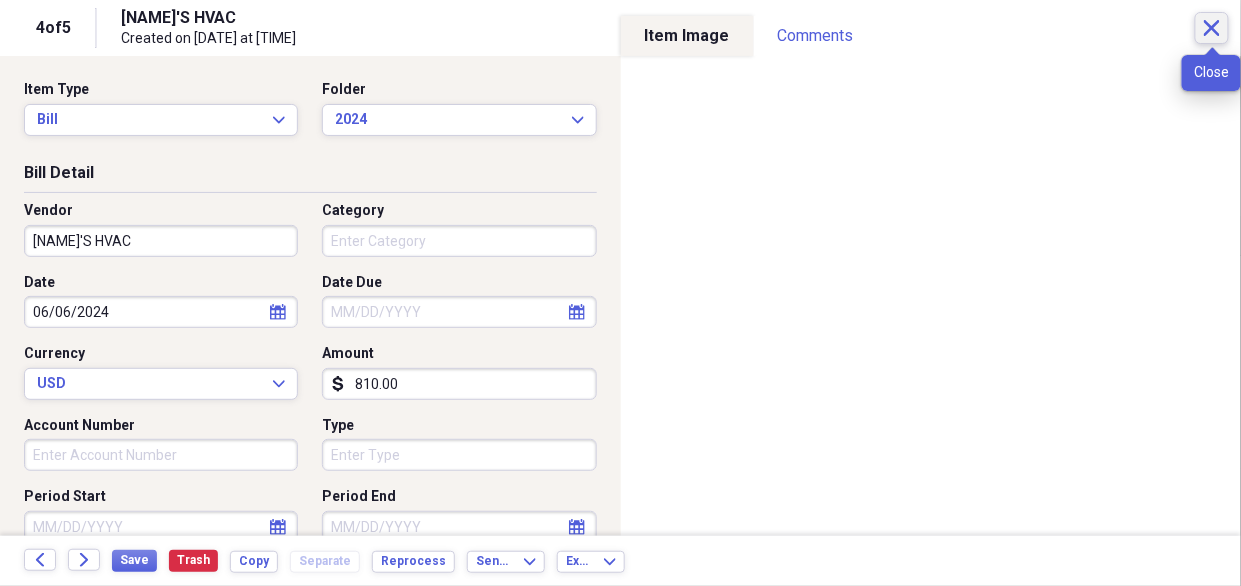 click on "Close" 